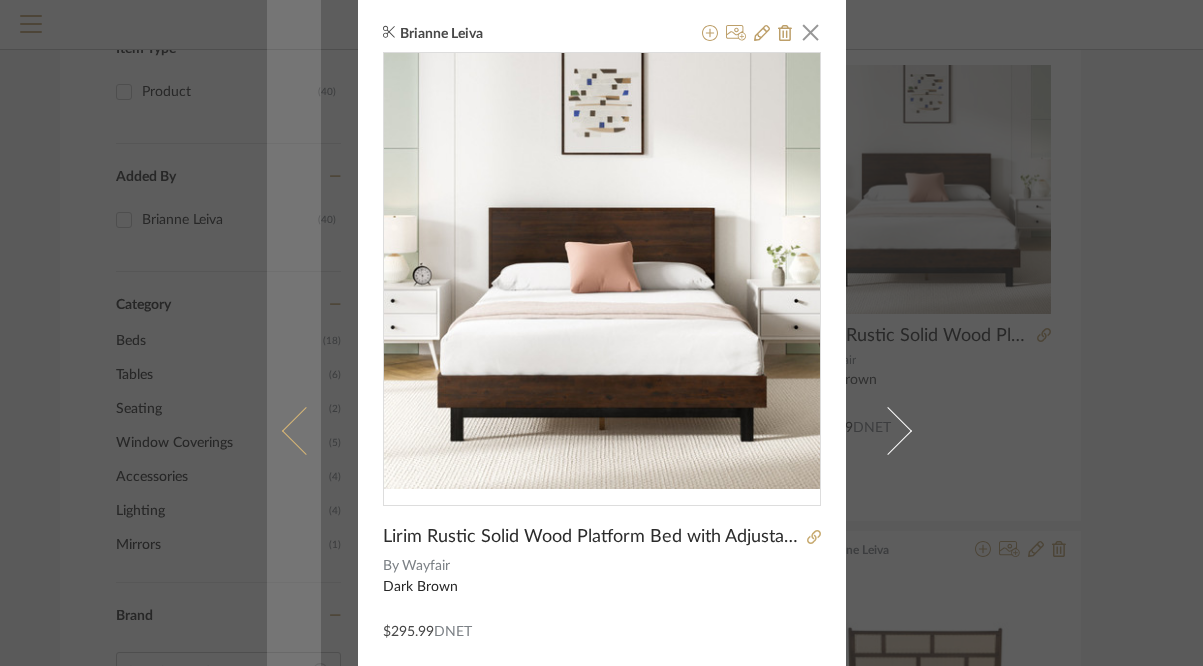 scroll, scrollTop: 0, scrollLeft: 0, axis: both 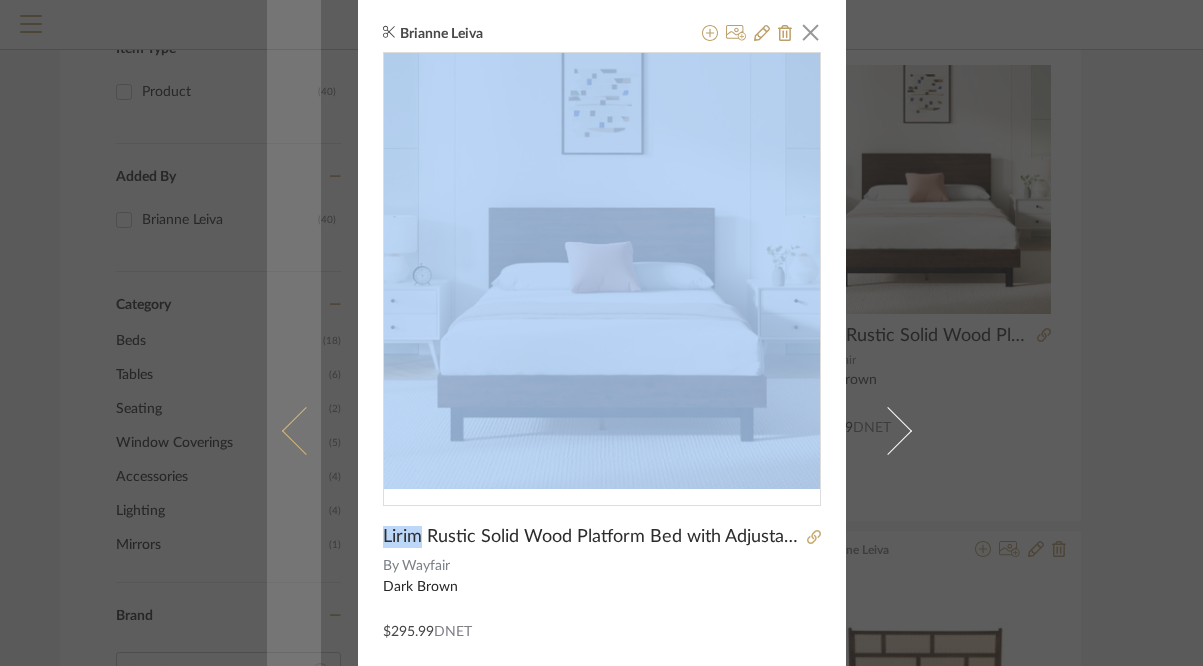 click at bounding box center (294, 430) 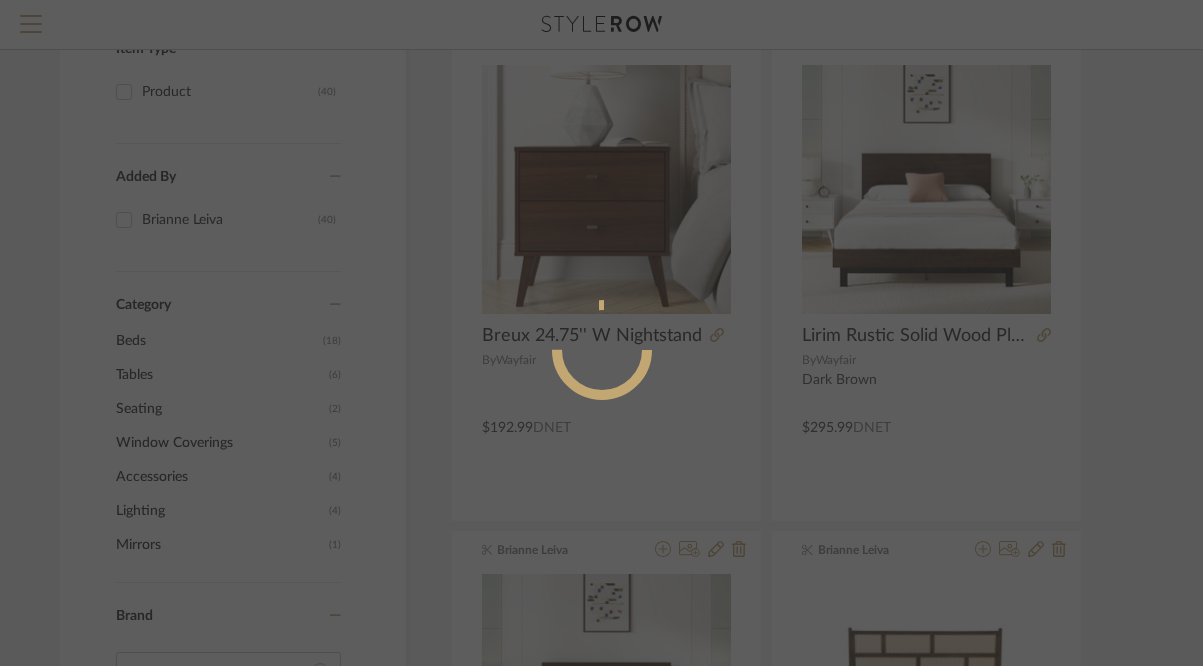 scroll, scrollTop: 0, scrollLeft: 0, axis: both 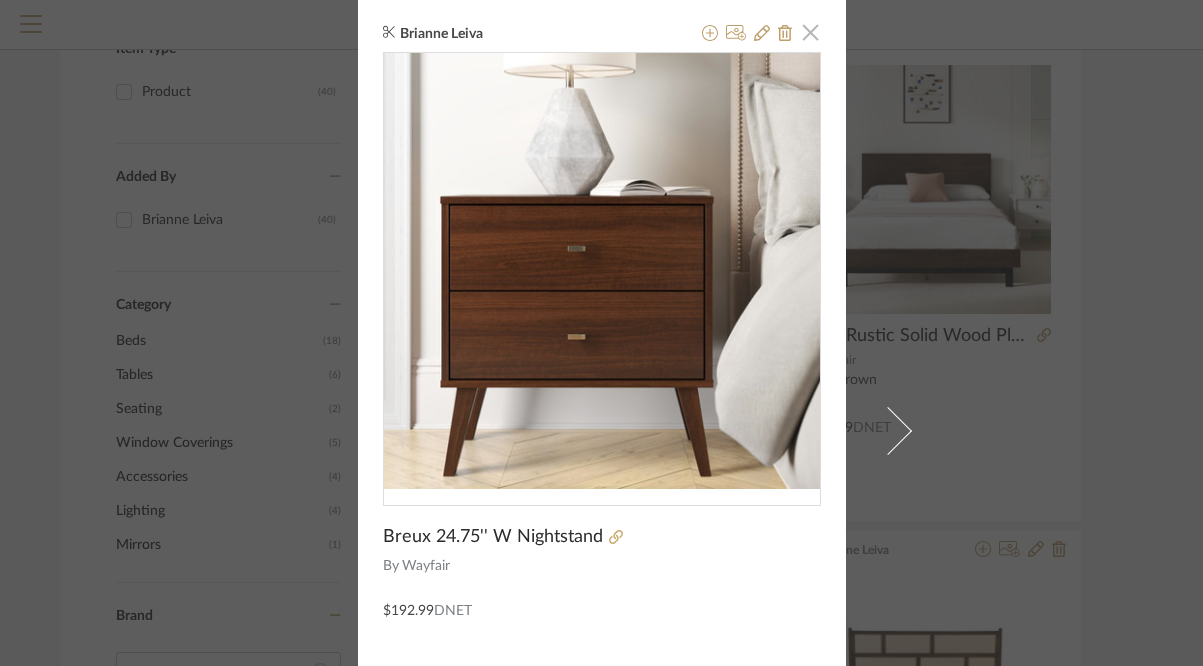 click 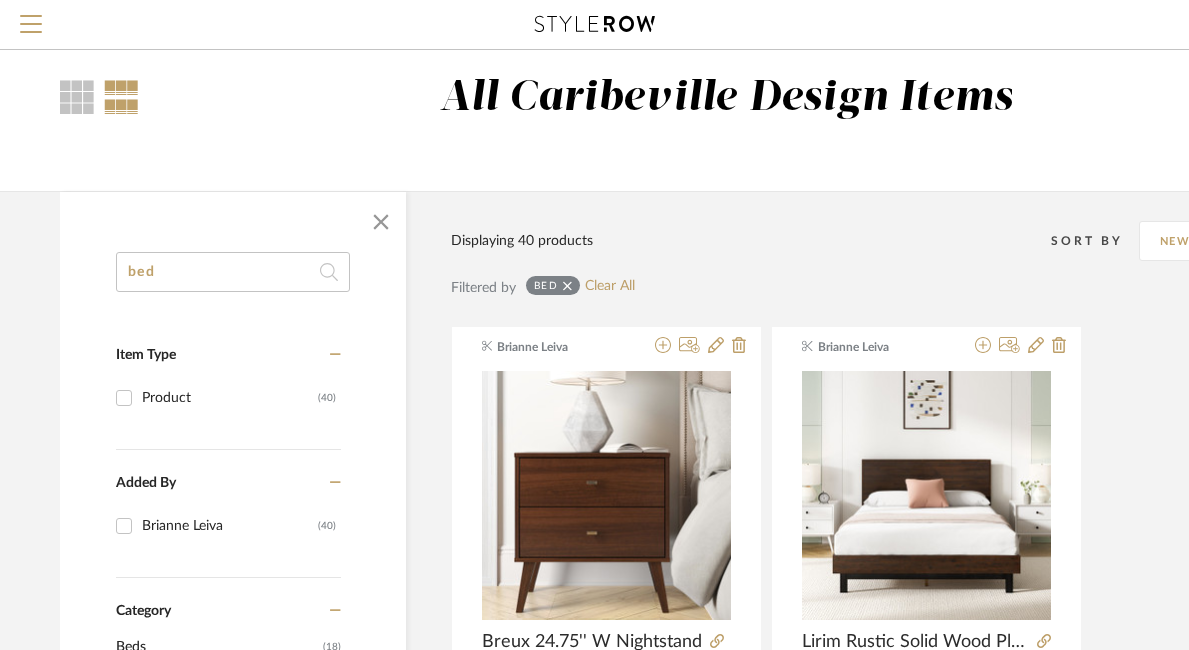 scroll, scrollTop: 0, scrollLeft: 14, axis: horizontal 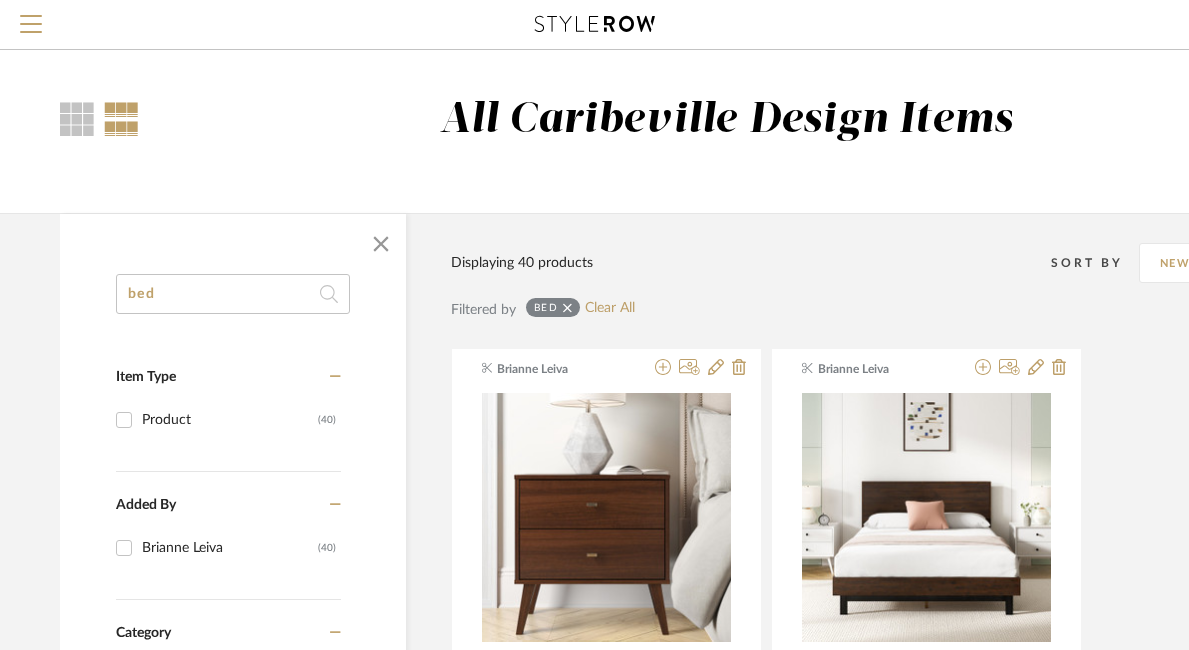 drag, startPoint x: 301, startPoint y: 289, endPoint x: 108, endPoint y: 281, distance: 193.16573 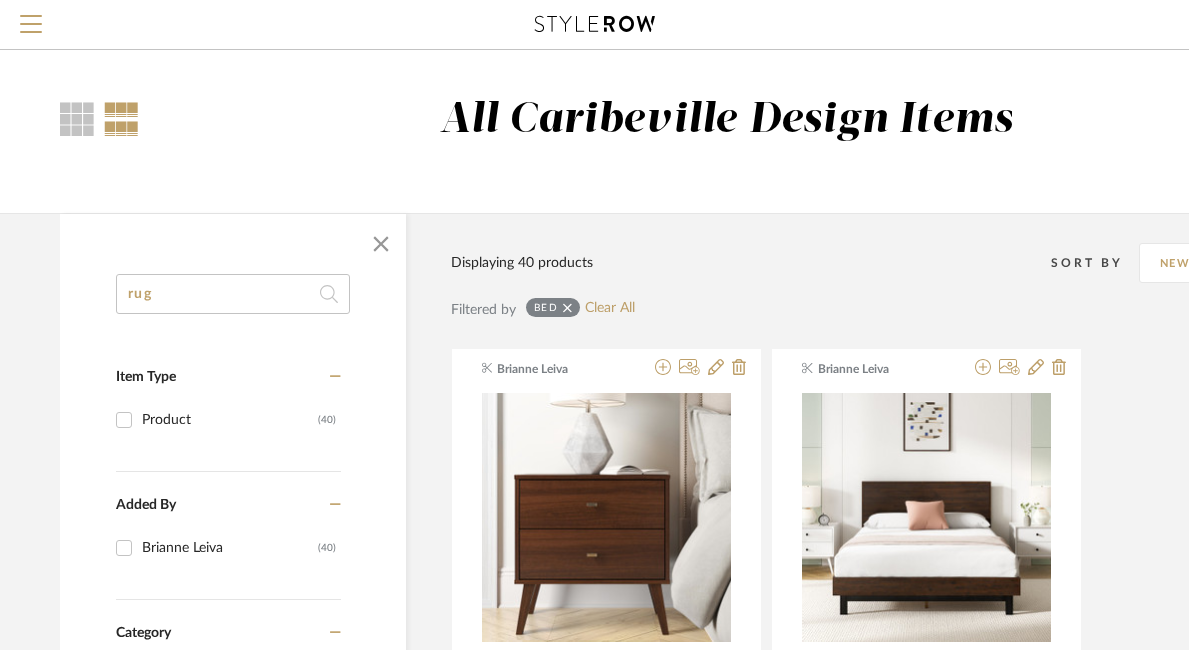 type on "rug" 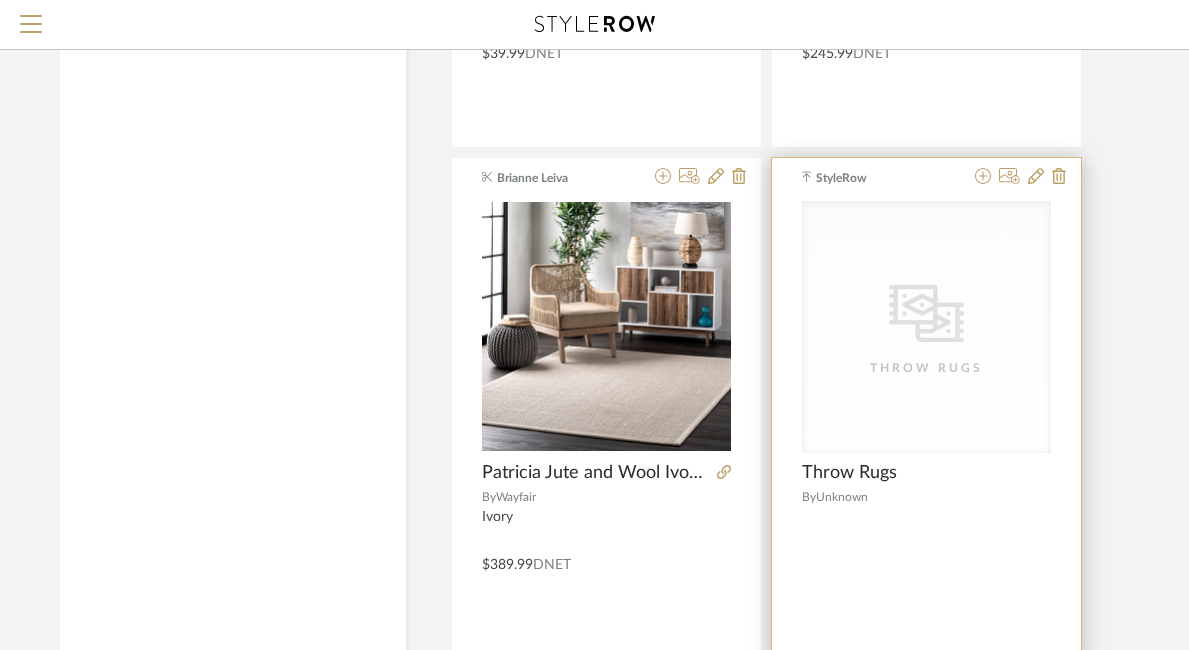 scroll, scrollTop: 5306, scrollLeft: 14, axis: both 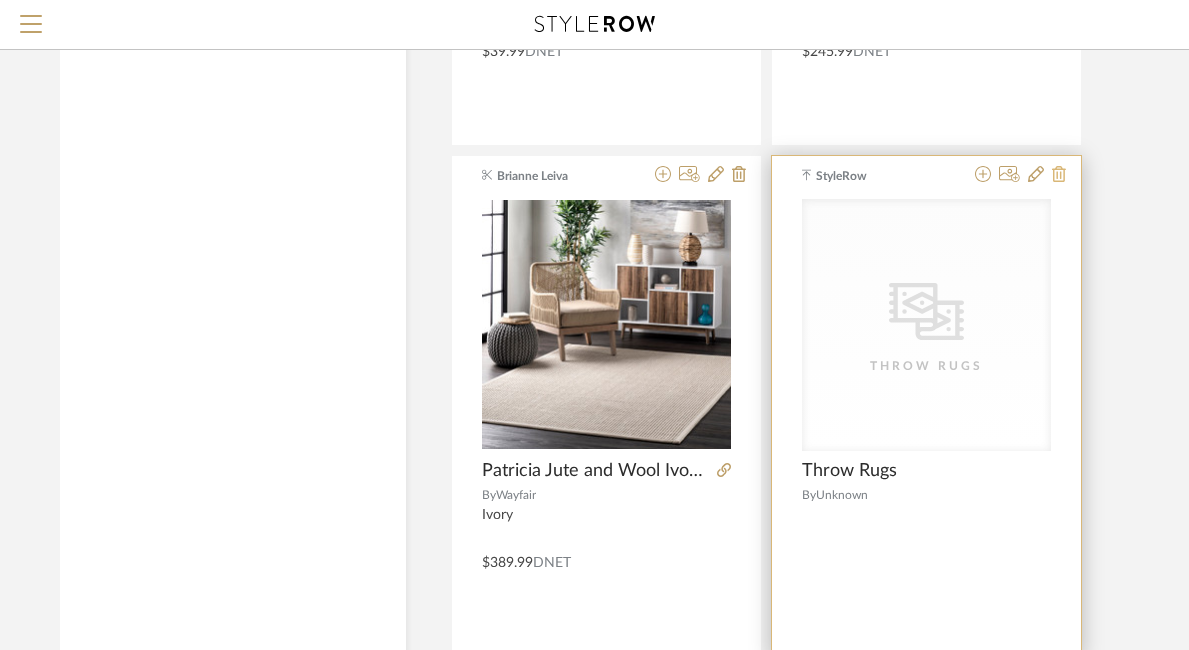 click 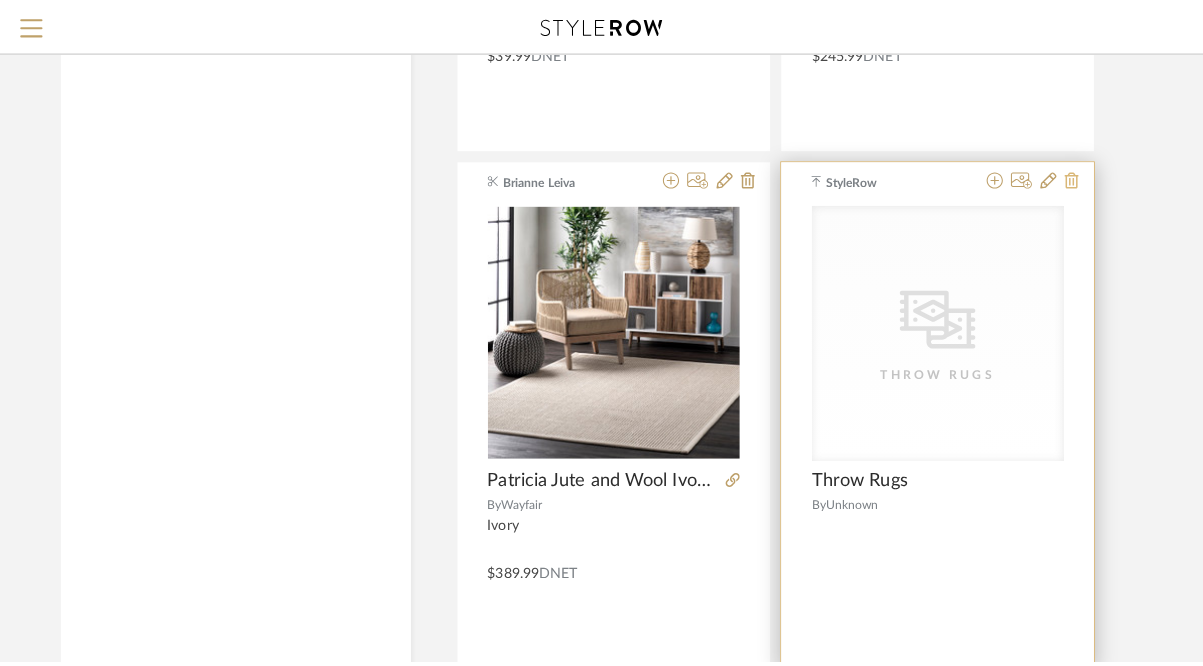 scroll, scrollTop: 0, scrollLeft: 0, axis: both 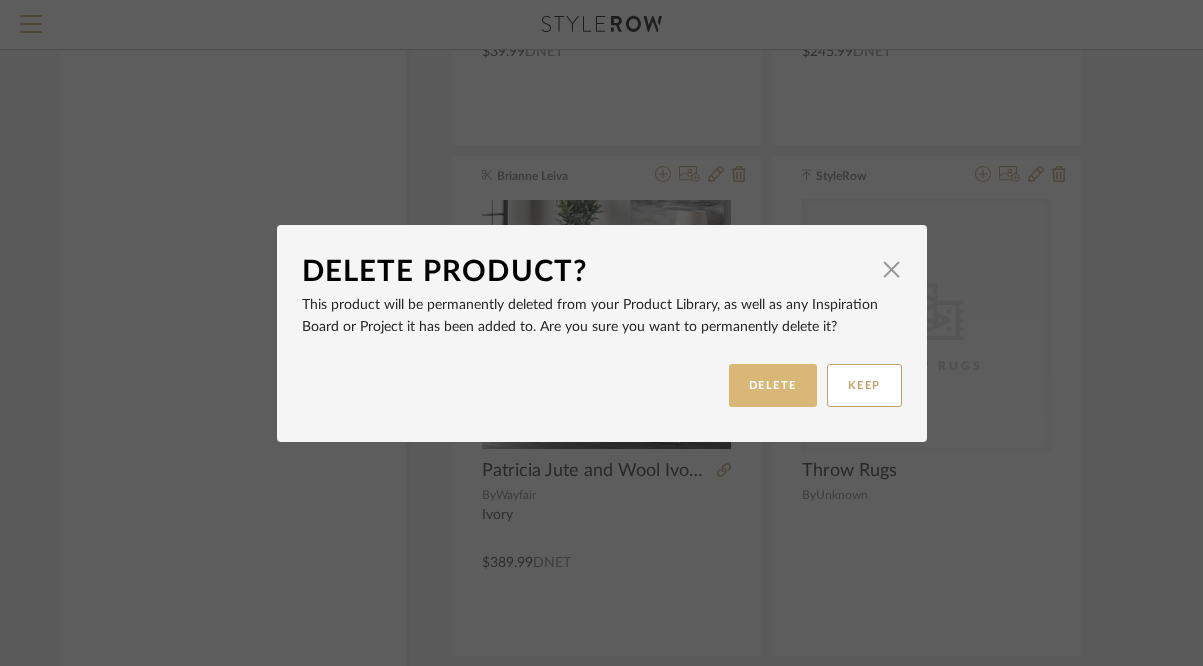 click on "DELETE" at bounding box center (773, 385) 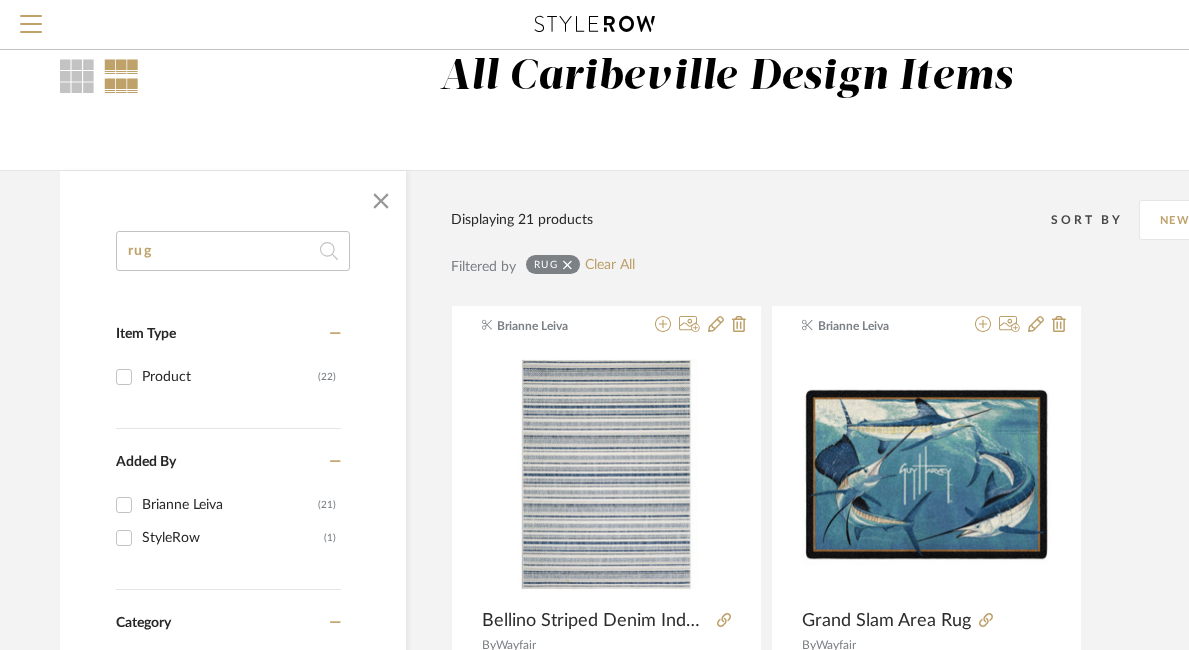 scroll, scrollTop: 0, scrollLeft: 14, axis: horizontal 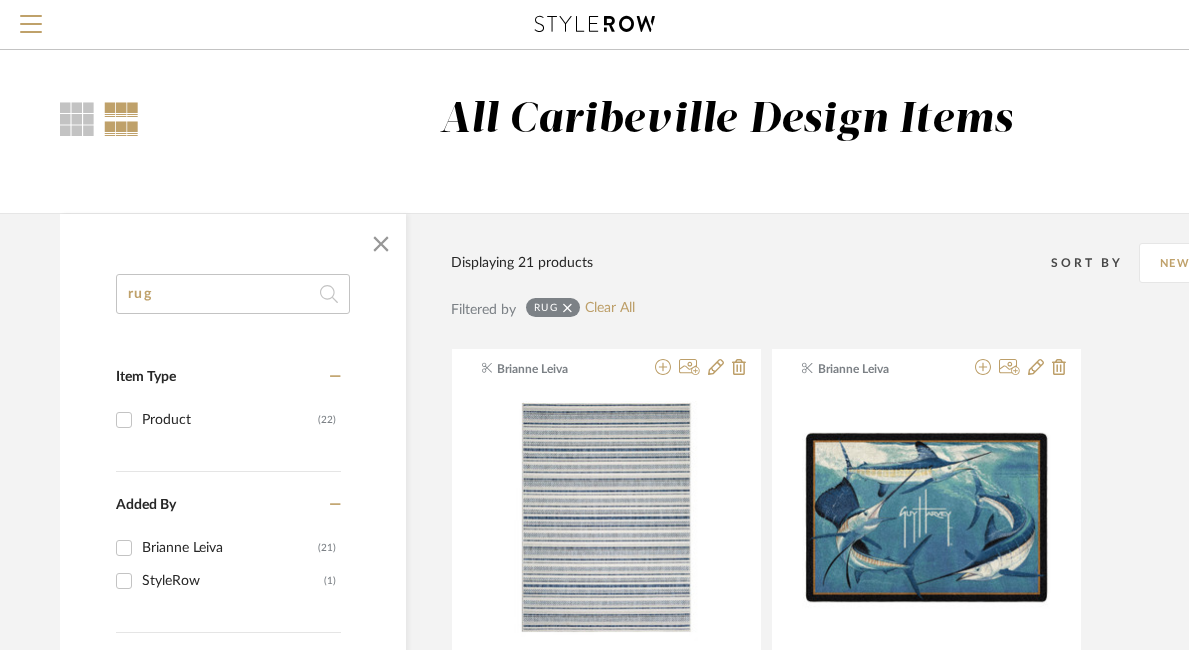 drag, startPoint x: 270, startPoint y: 293, endPoint x: 99, endPoint y: 293, distance: 171 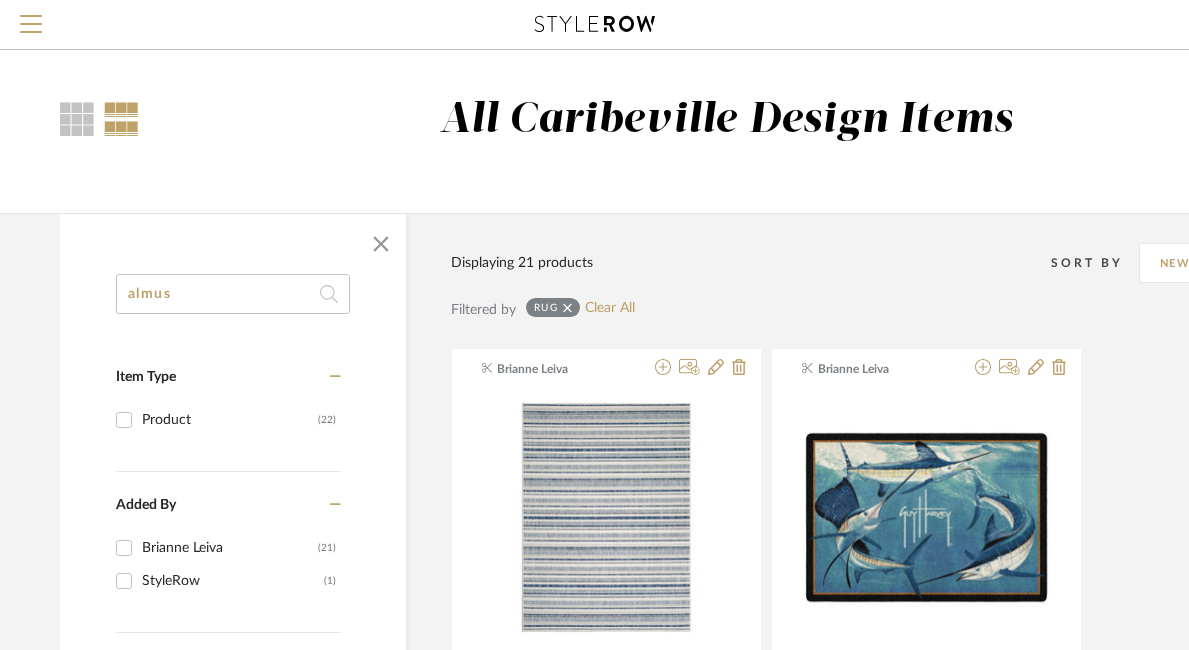 type on "almus" 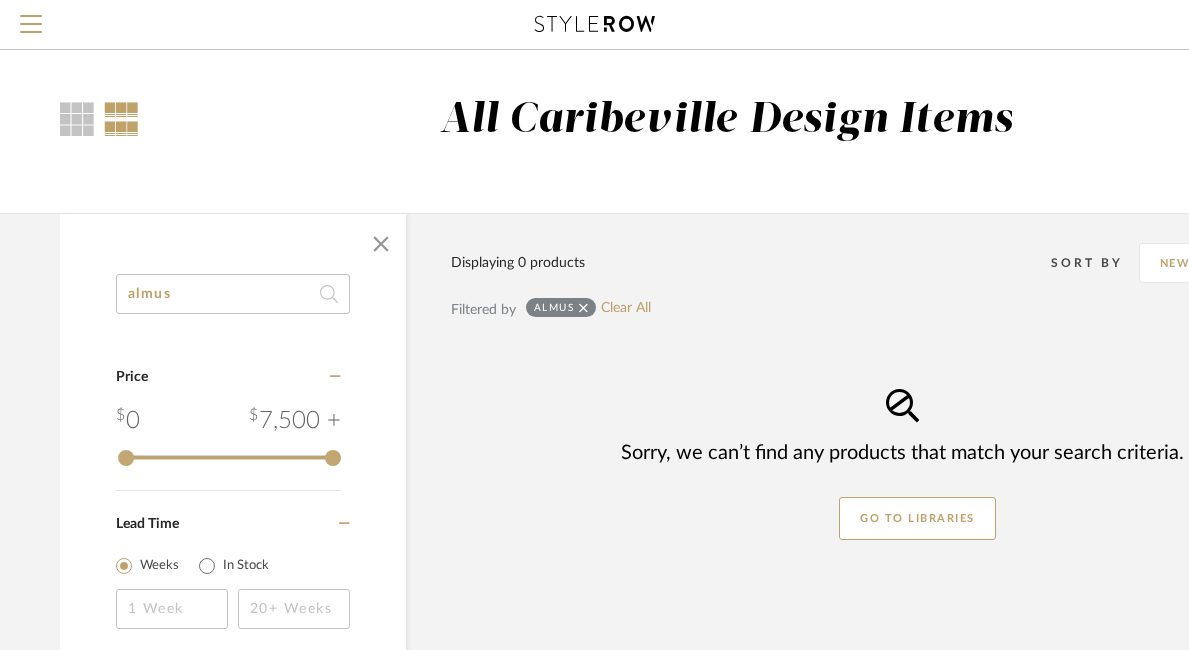 drag, startPoint x: 234, startPoint y: 301, endPoint x: 69, endPoint y: 295, distance: 165.10905 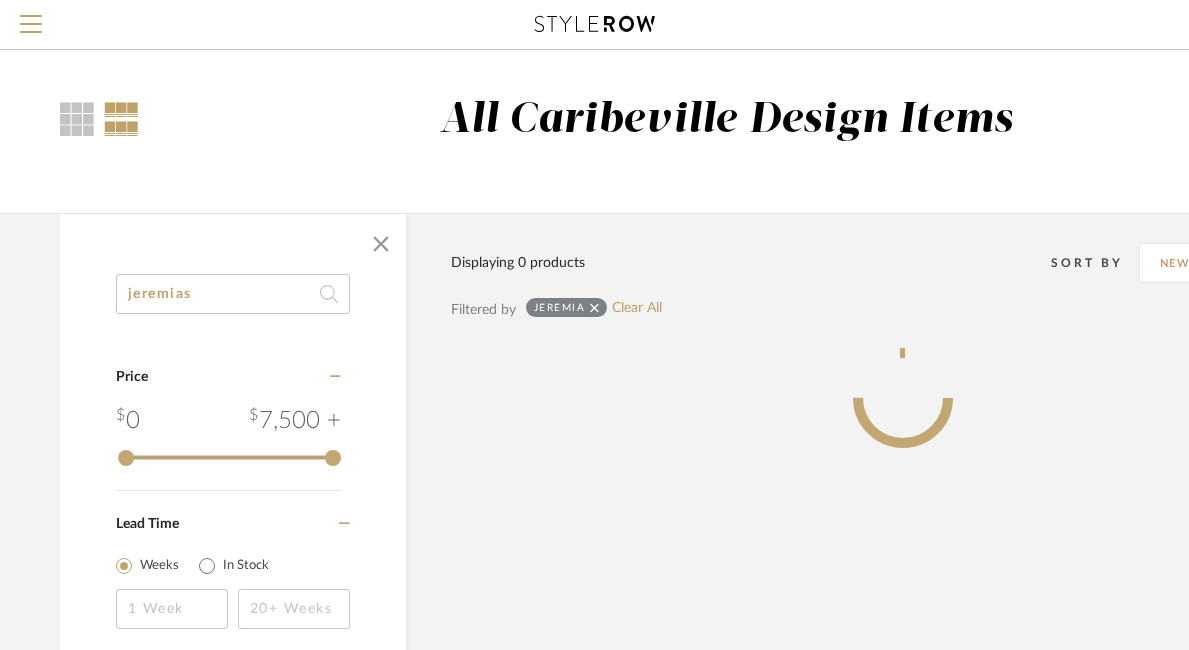 type on "jeremias" 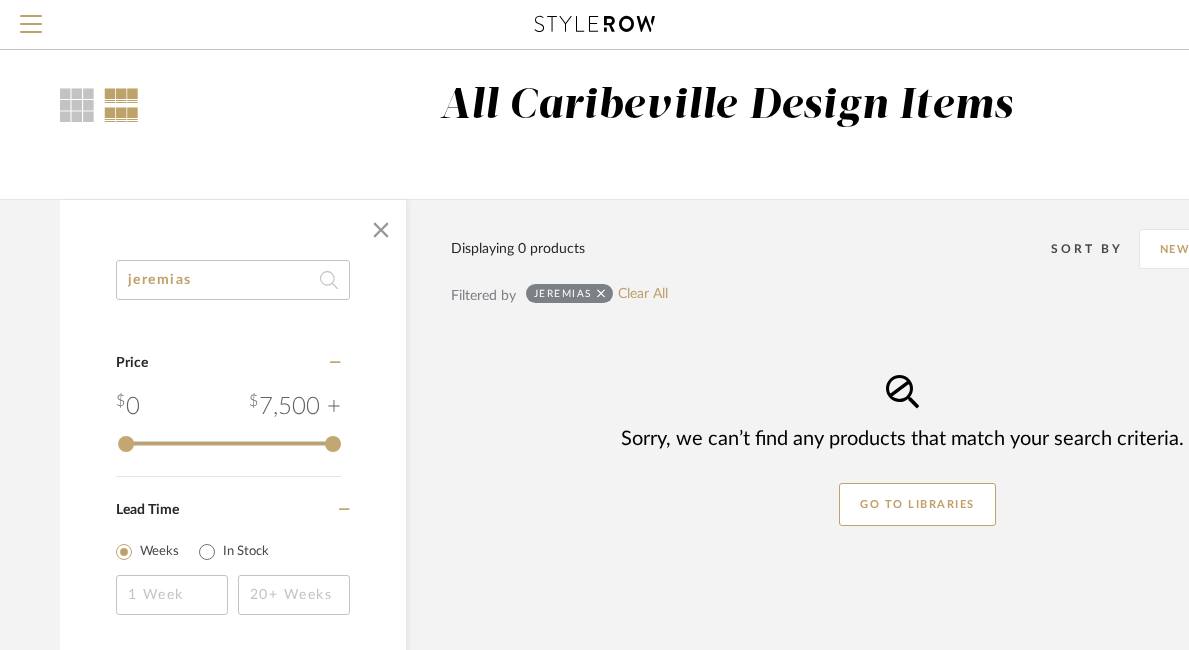 scroll, scrollTop: 0, scrollLeft: 14, axis: horizontal 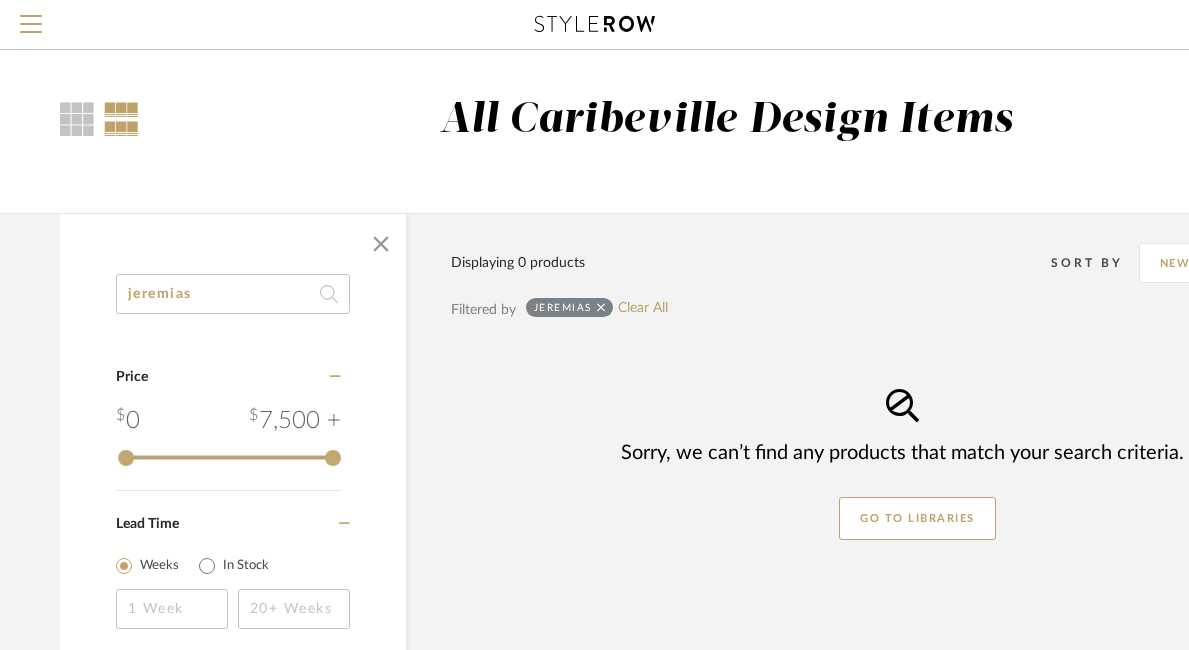 drag, startPoint x: 317, startPoint y: 293, endPoint x: 97, endPoint y: 273, distance: 220.90723 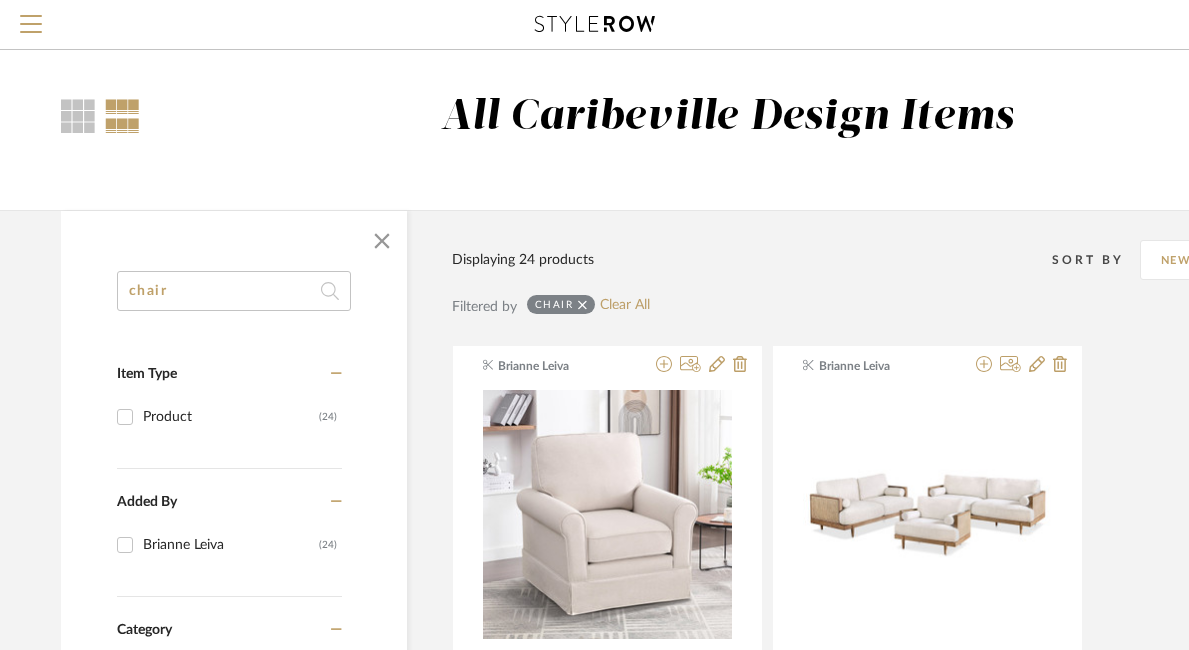 scroll, scrollTop: 0, scrollLeft: 13, axis: horizontal 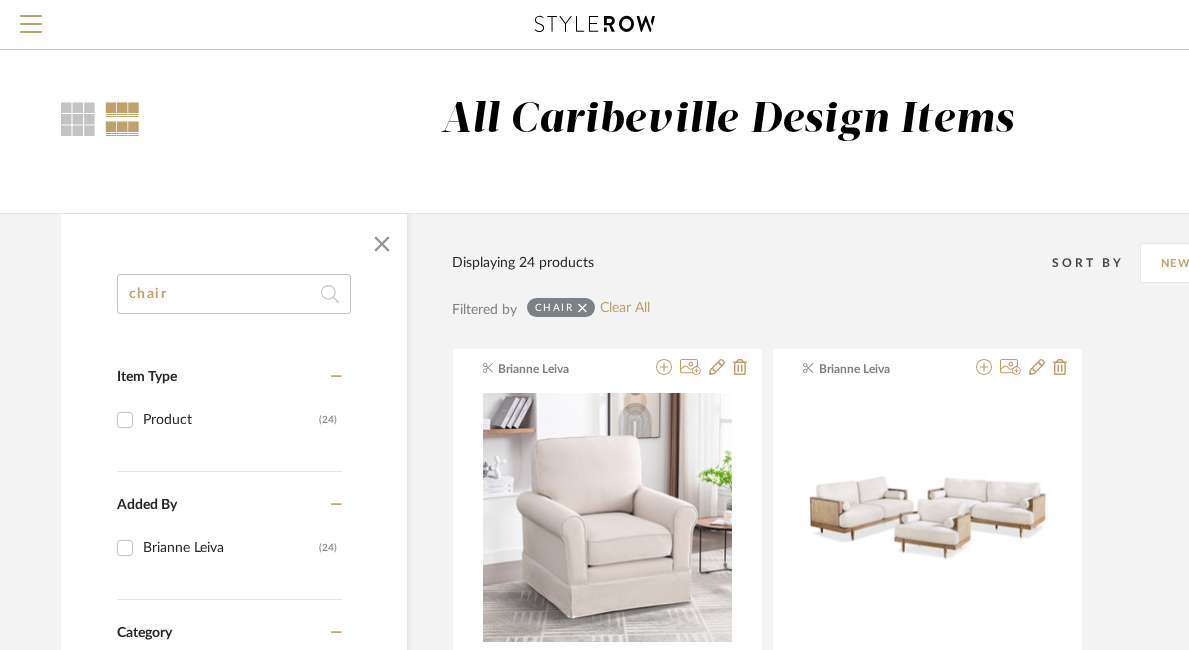type on "chair" 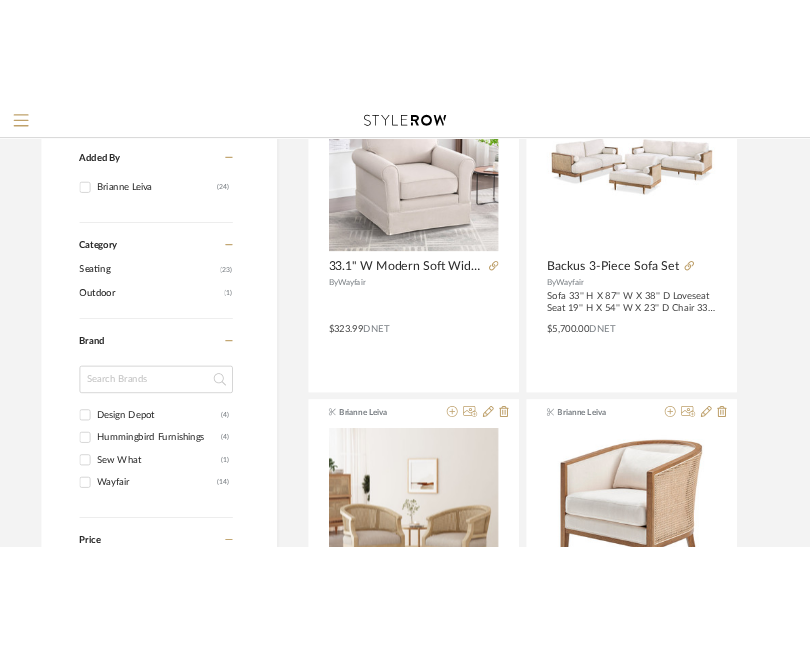 scroll, scrollTop: 420, scrollLeft: 13, axis: both 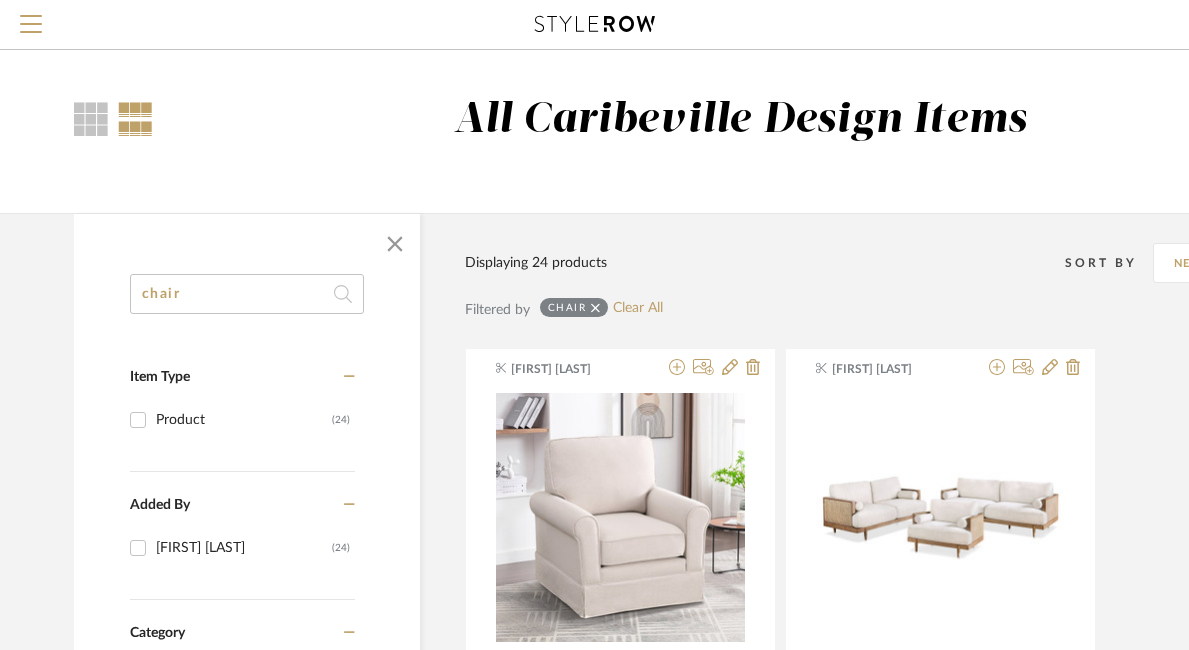 drag, startPoint x: 296, startPoint y: 297, endPoint x: 71, endPoint y: 300, distance: 225.02 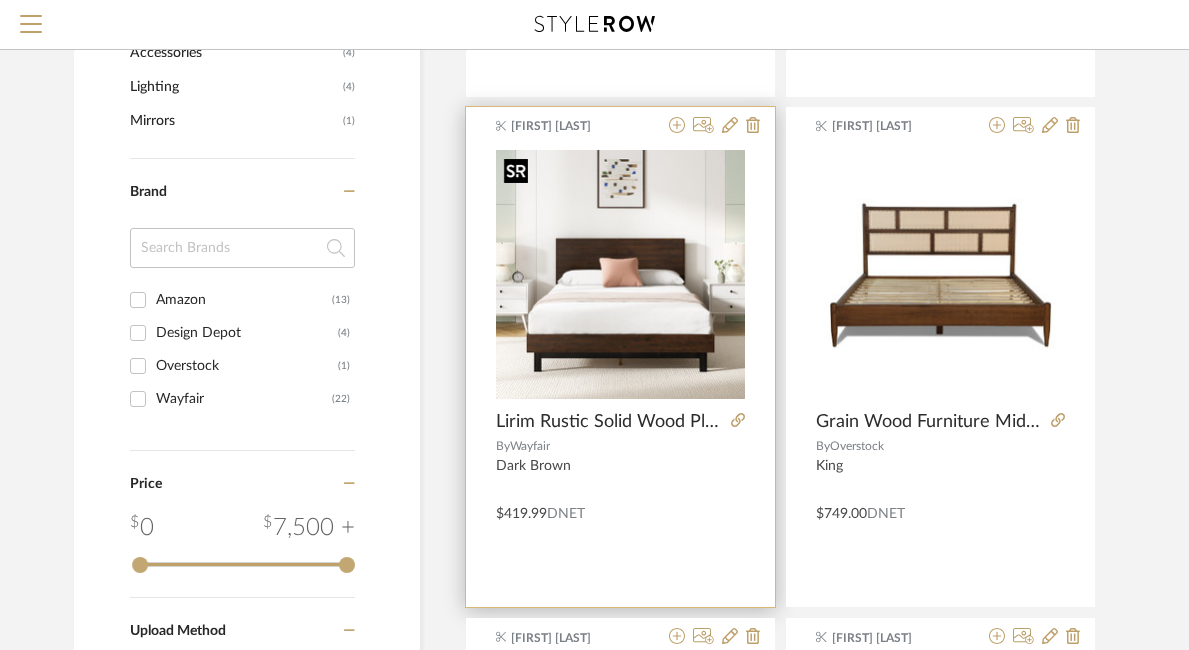 scroll, scrollTop: 756, scrollLeft: 0, axis: vertical 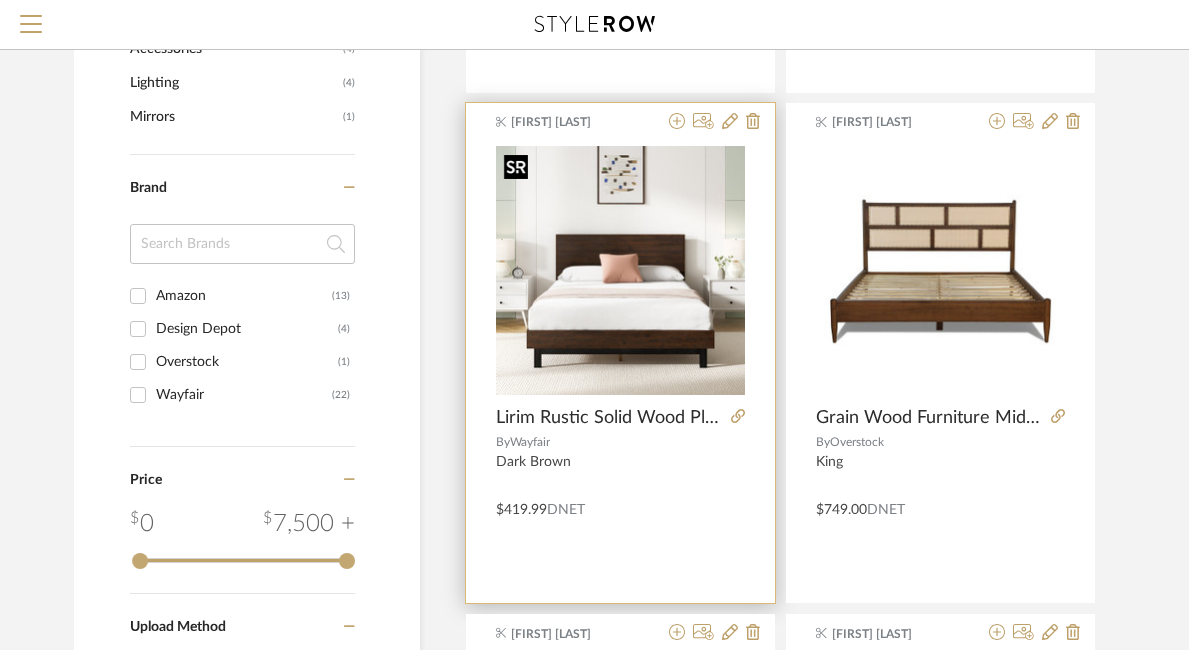 type on "bed" 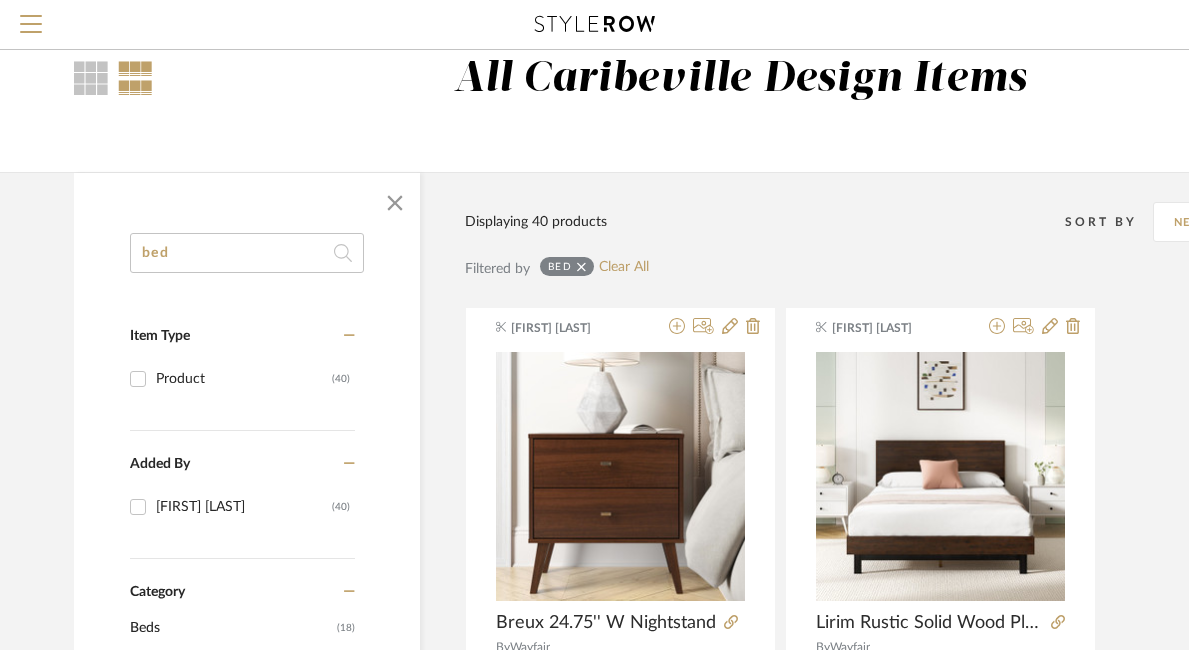scroll, scrollTop: 0, scrollLeft: 0, axis: both 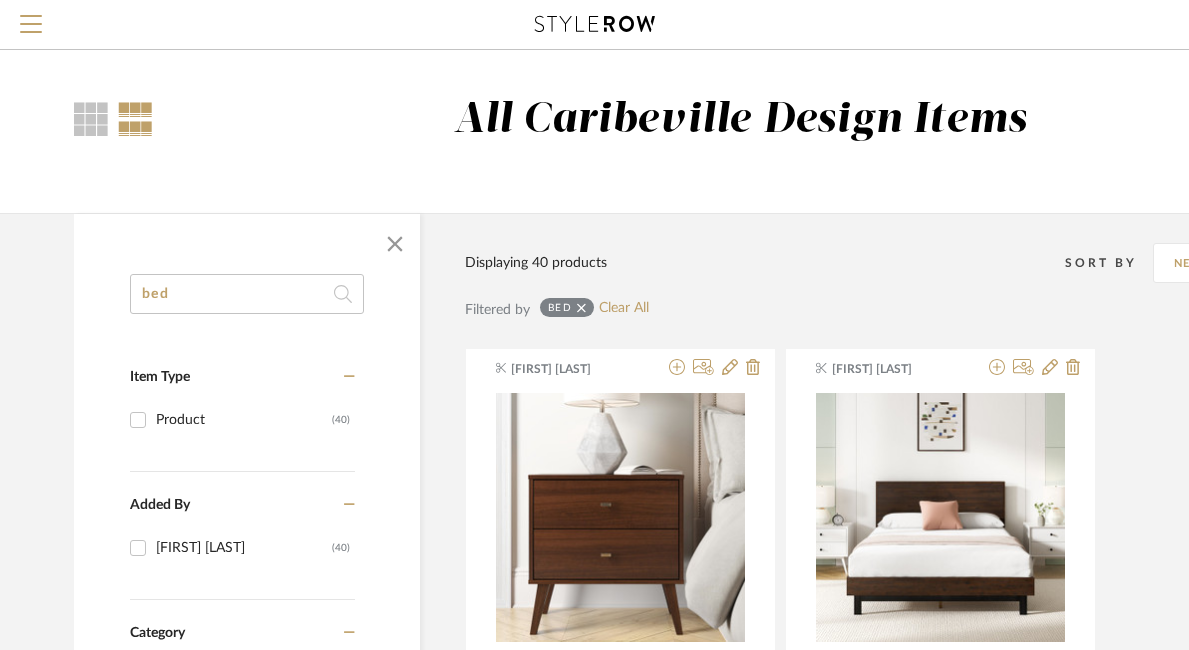 drag, startPoint x: 235, startPoint y: 308, endPoint x: 82, endPoint y: 300, distance: 153.20901 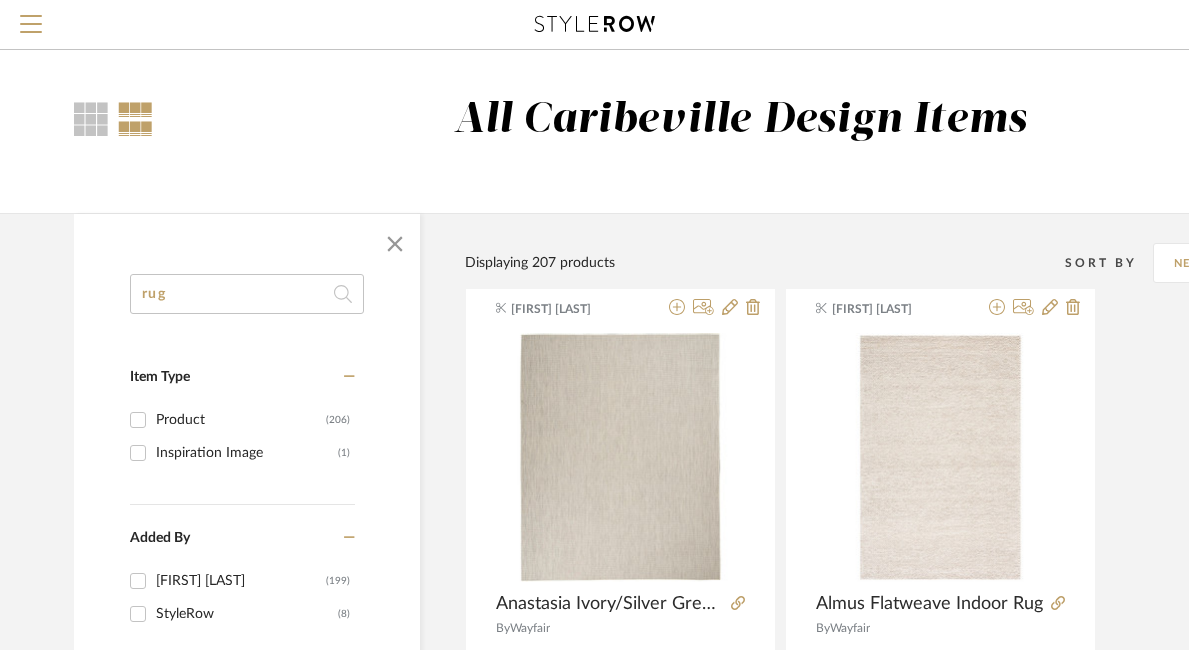 type on "rug" 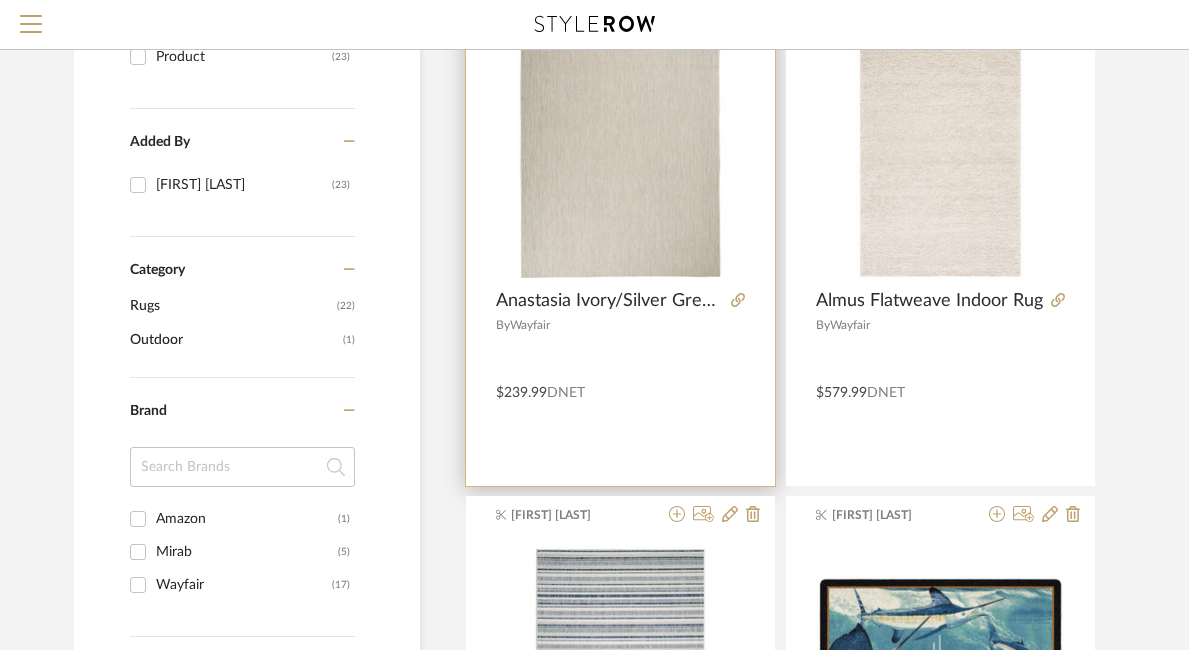 scroll, scrollTop: 363, scrollLeft: 2, axis: both 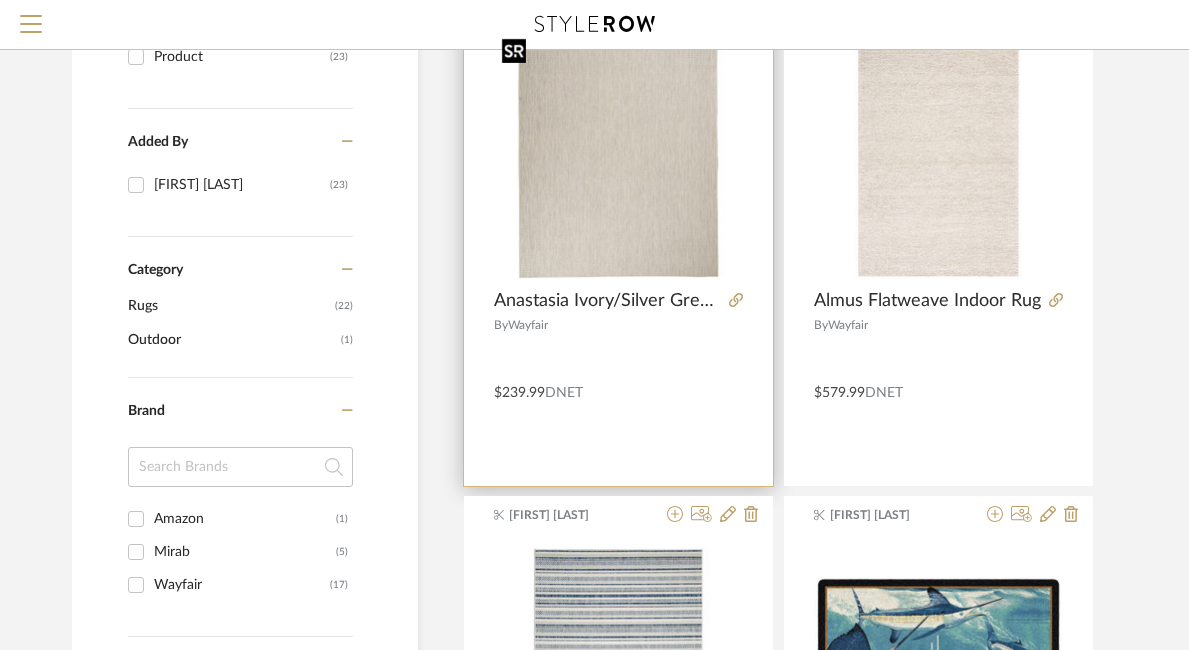 click at bounding box center [618, 162] 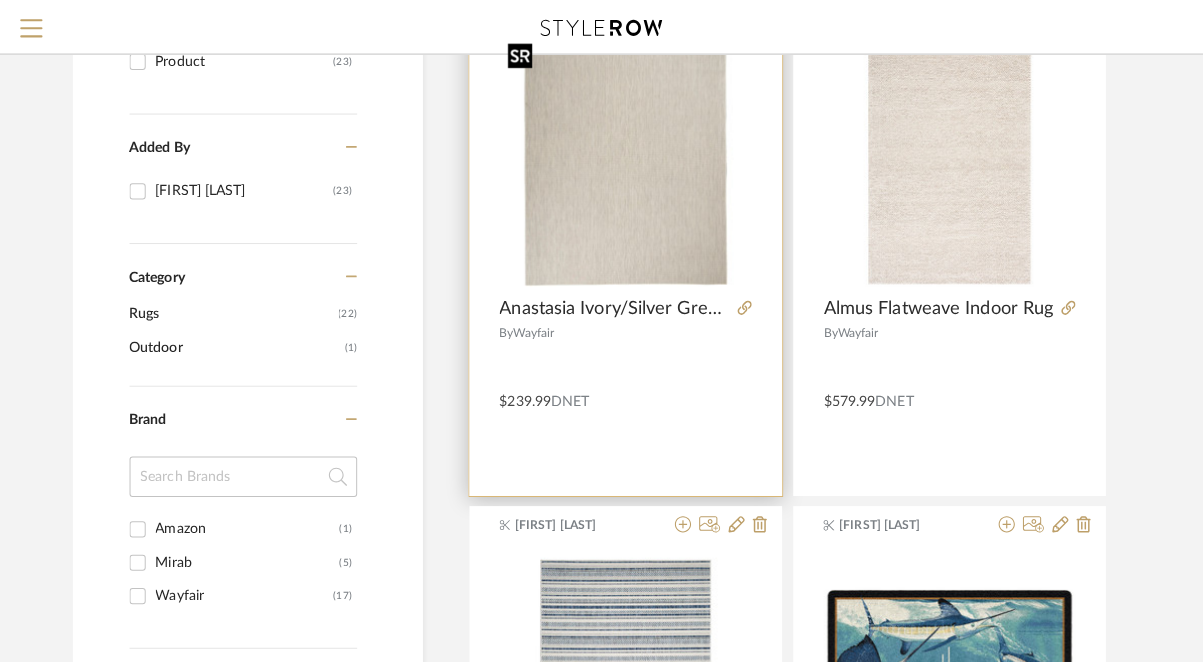 scroll, scrollTop: 0, scrollLeft: 0, axis: both 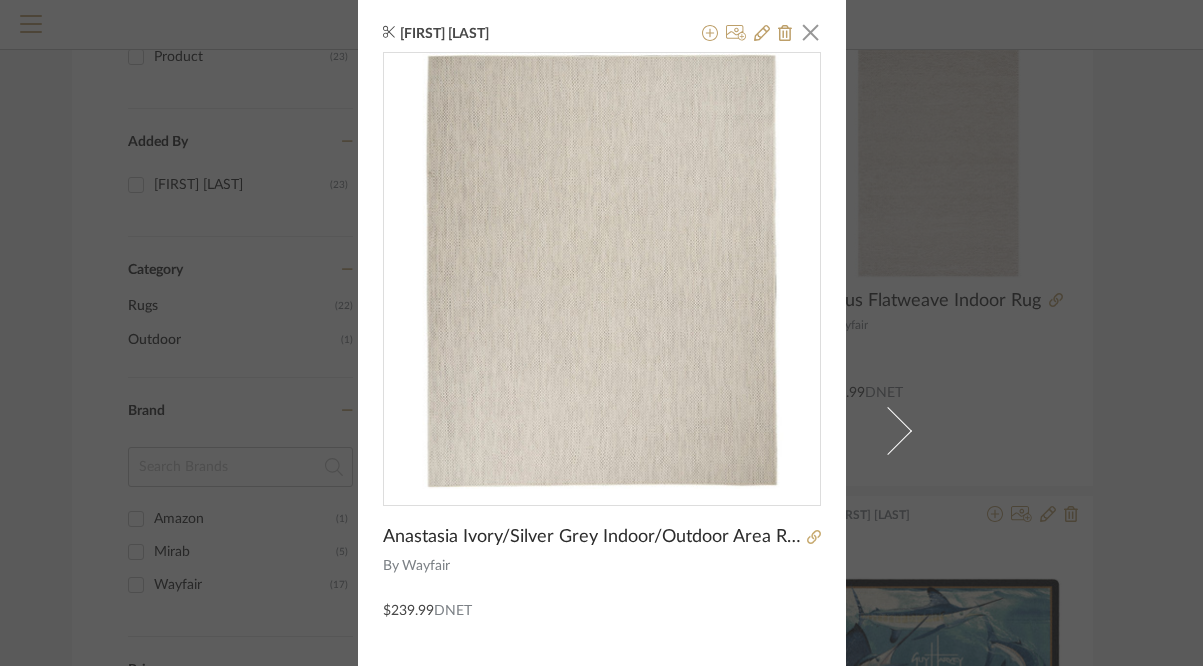 click on "Anastasia Ivory/Silver Grey Indoor/Outdoor Area Rug By Wayfair $[PRICE] DNET" at bounding box center [602, 336] 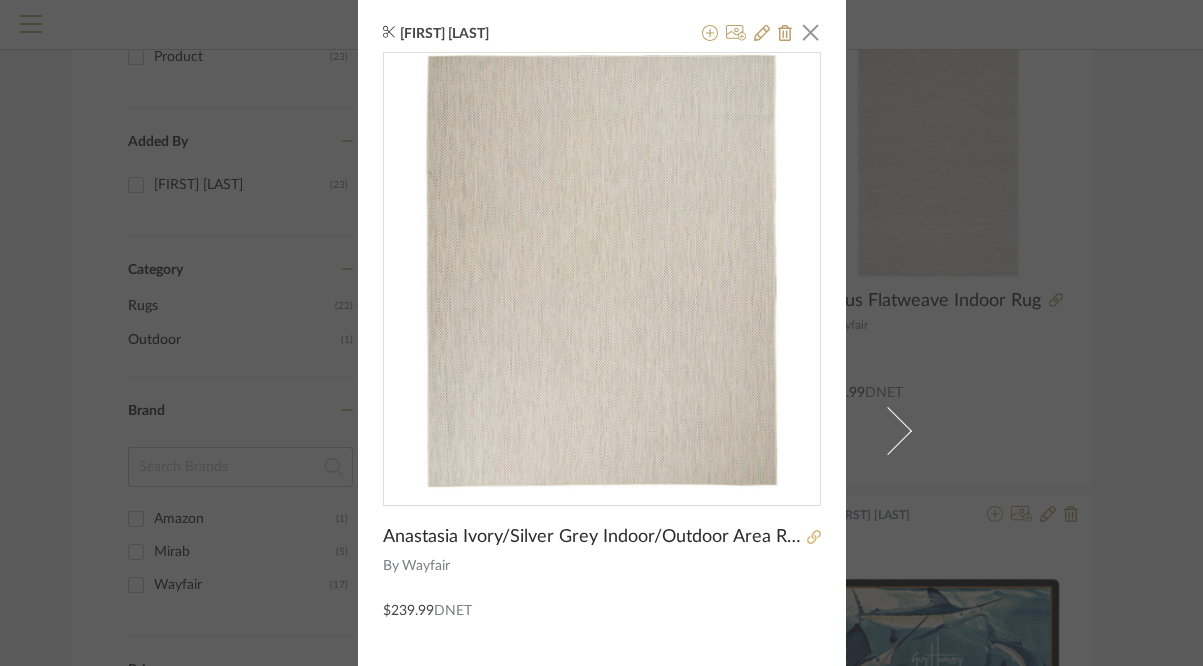 click 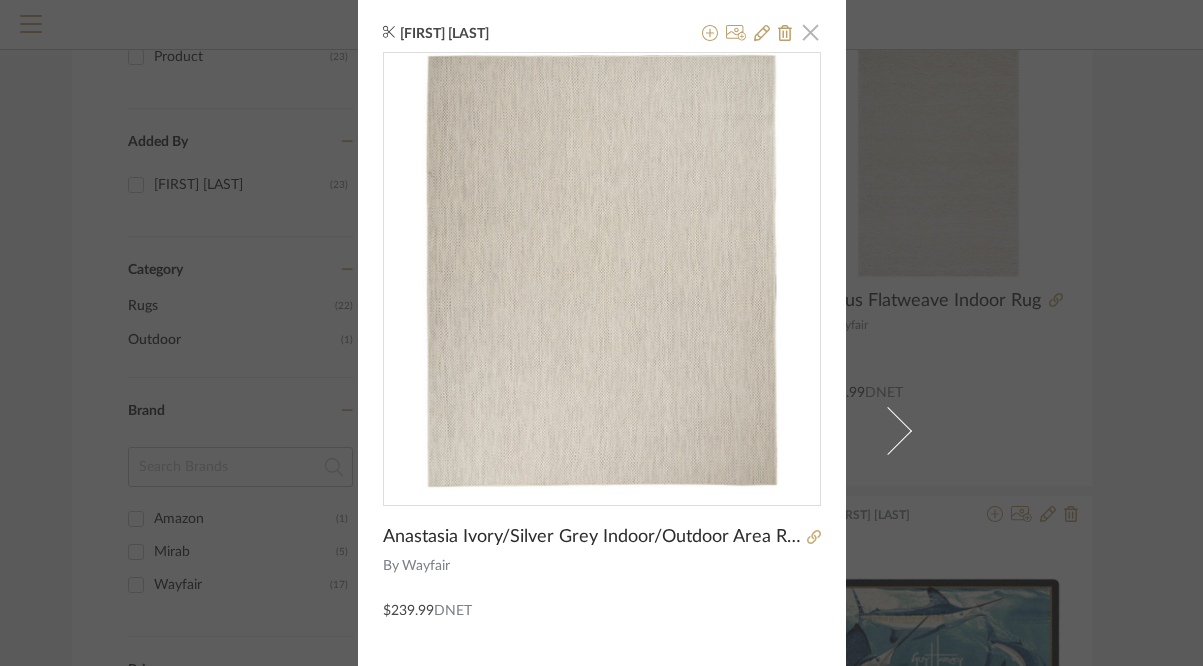 click 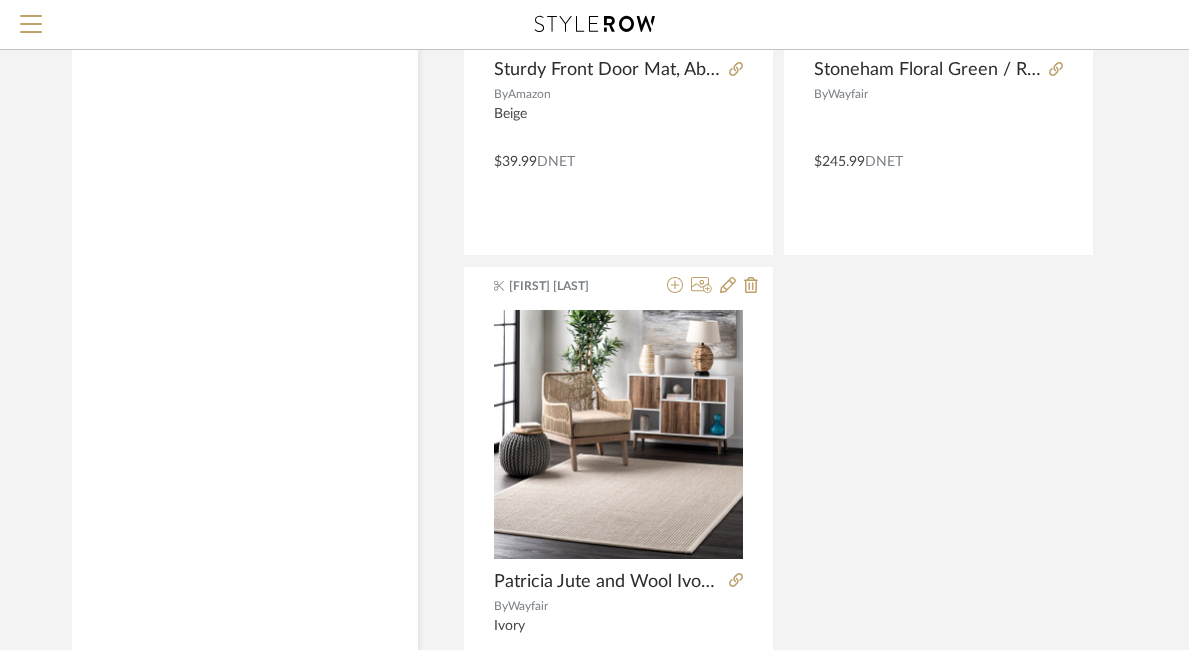 scroll, scrollTop: 5795, scrollLeft: 2, axis: both 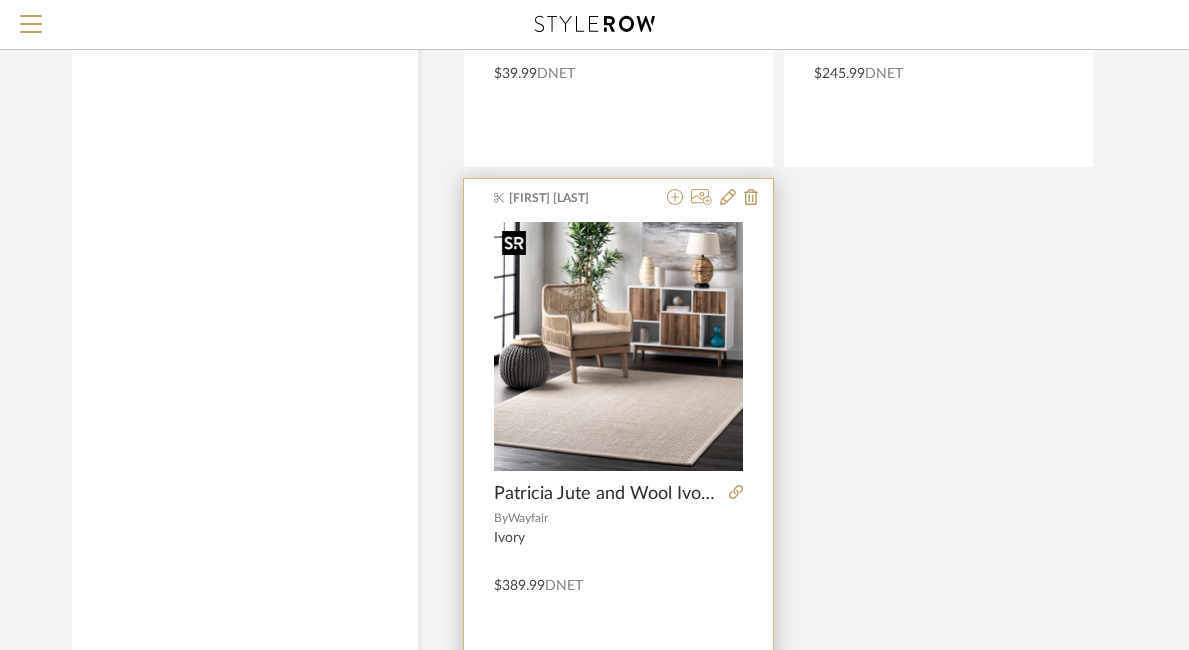 click at bounding box center [618, 346] 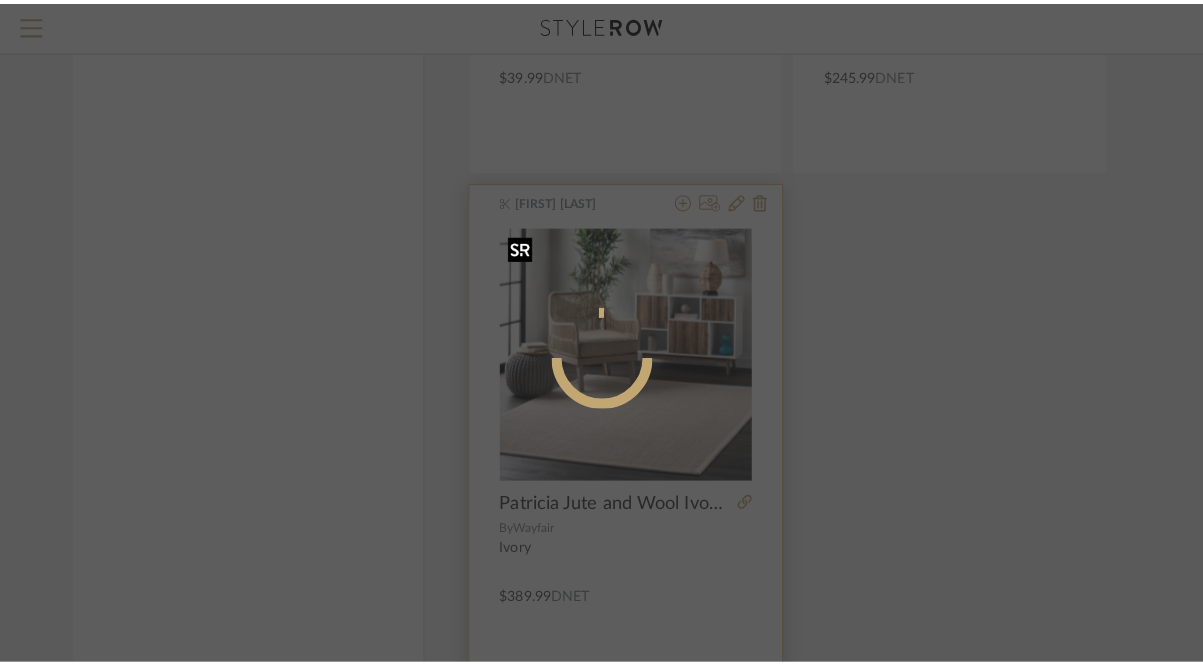 scroll, scrollTop: 0, scrollLeft: 0, axis: both 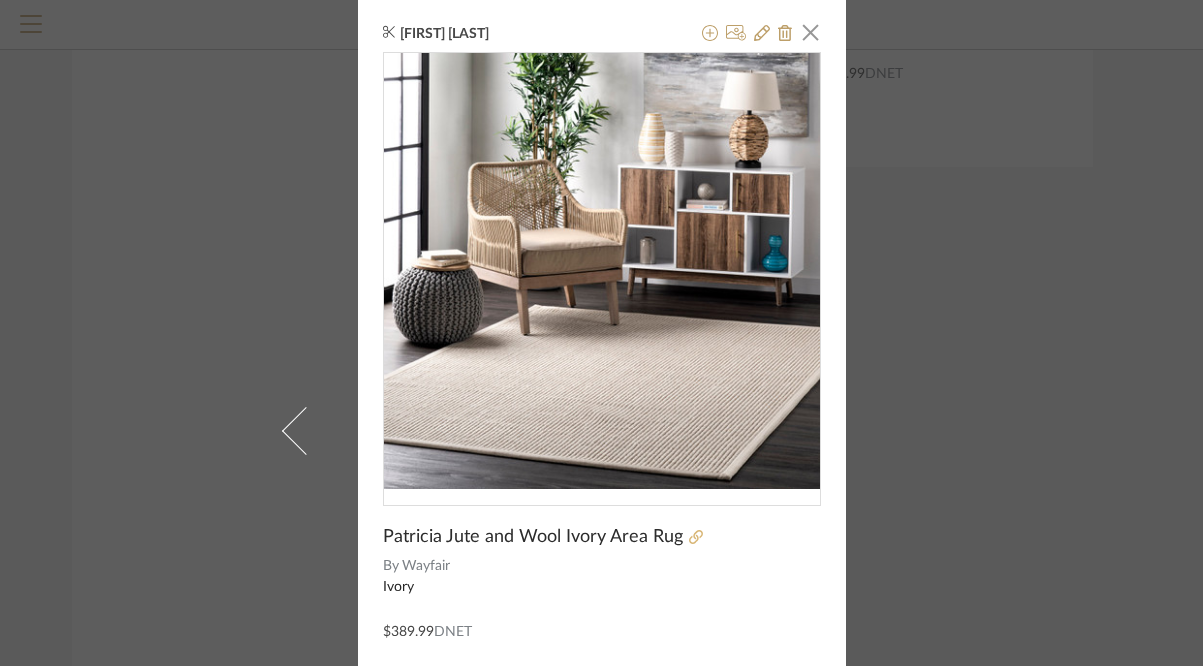 click 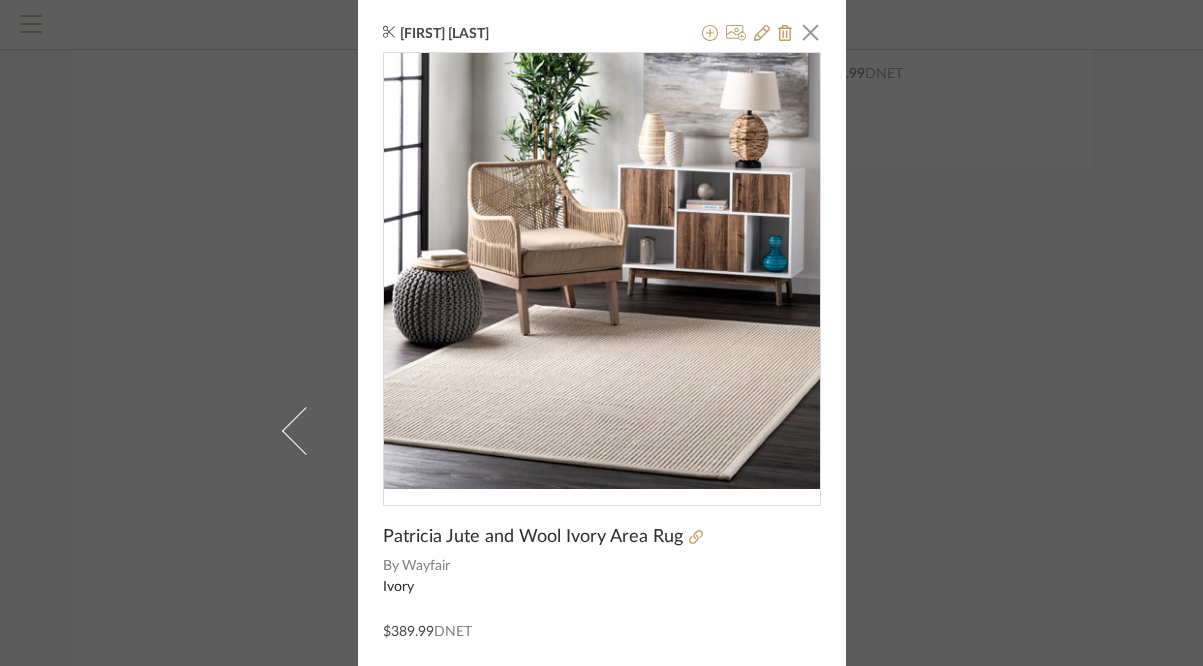 click on "[FIRST] [LAST] × Patricia Jute and Wool Ivory Area Rug By Wayfair Ivory $389.99  DNET Notes
Jute / Sisal, Wool" at bounding box center [601, 333] 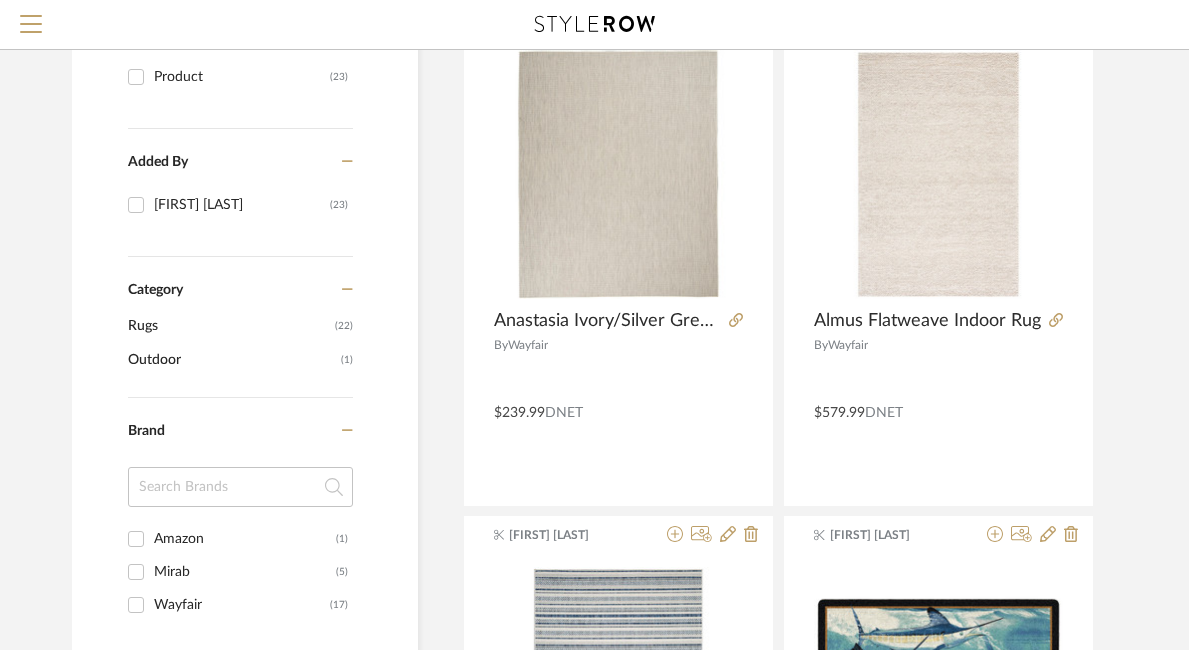 scroll, scrollTop: 0, scrollLeft: 2, axis: horizontal 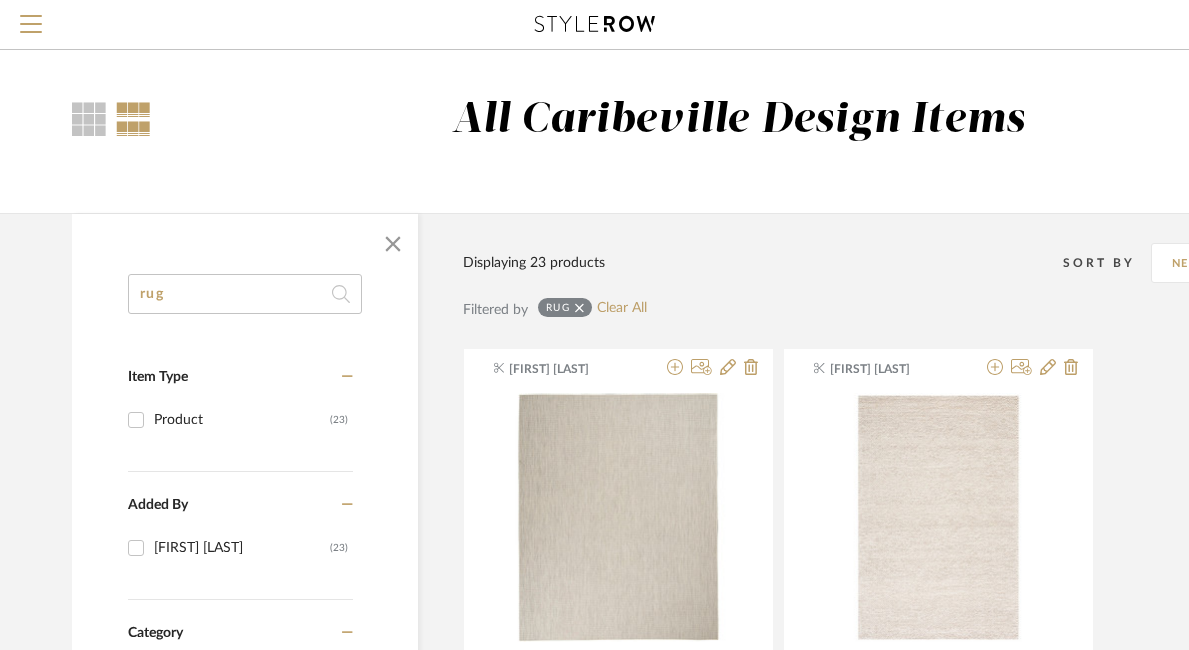 drag, startPoint x: 194, startPoint y: 299, endPoint x: 88, endPoint y: 298, distance: 106.004715 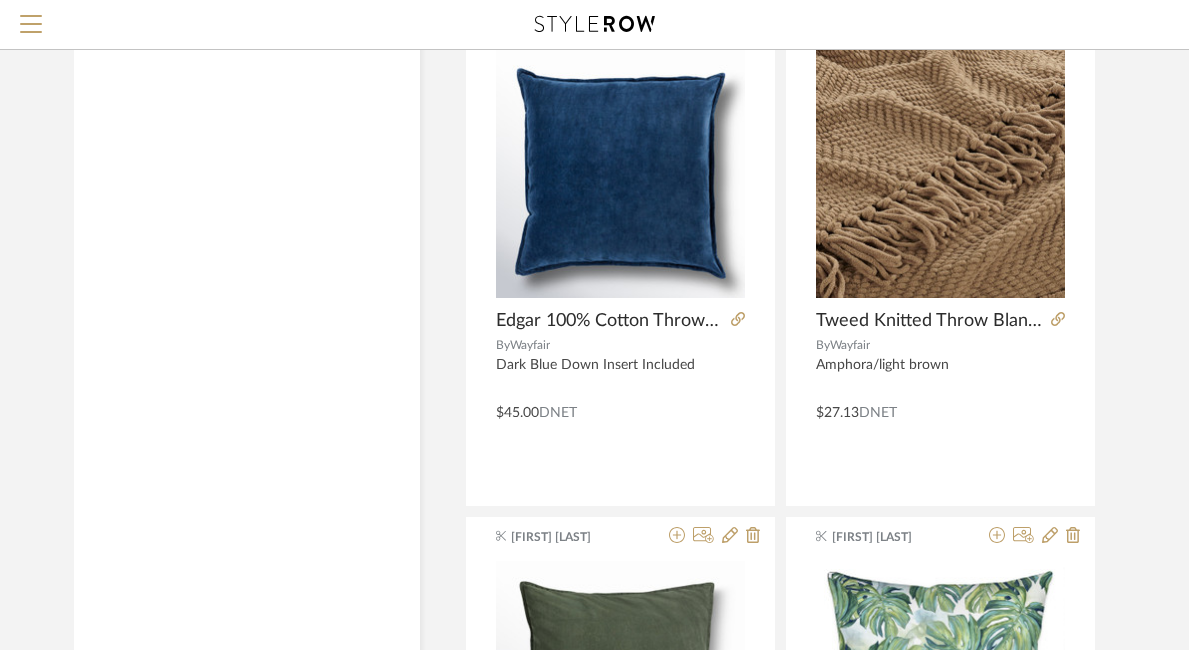 scroll, scrollTop: 5946, scrollLeft: 0, axis: vertical 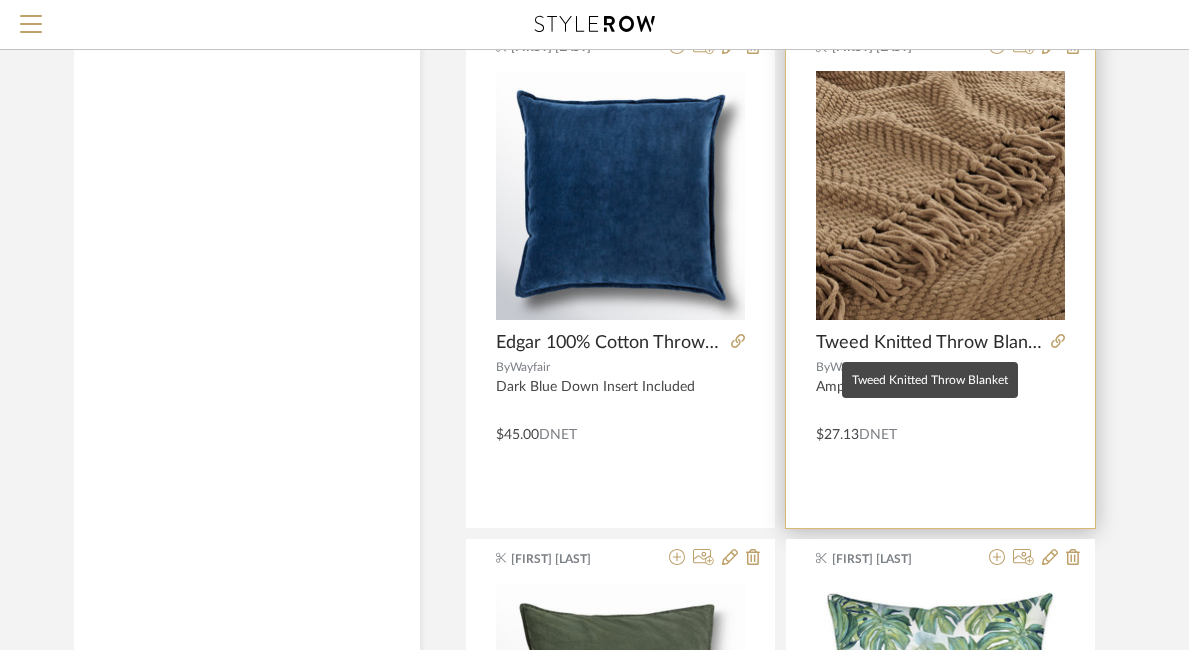 type on "throw" 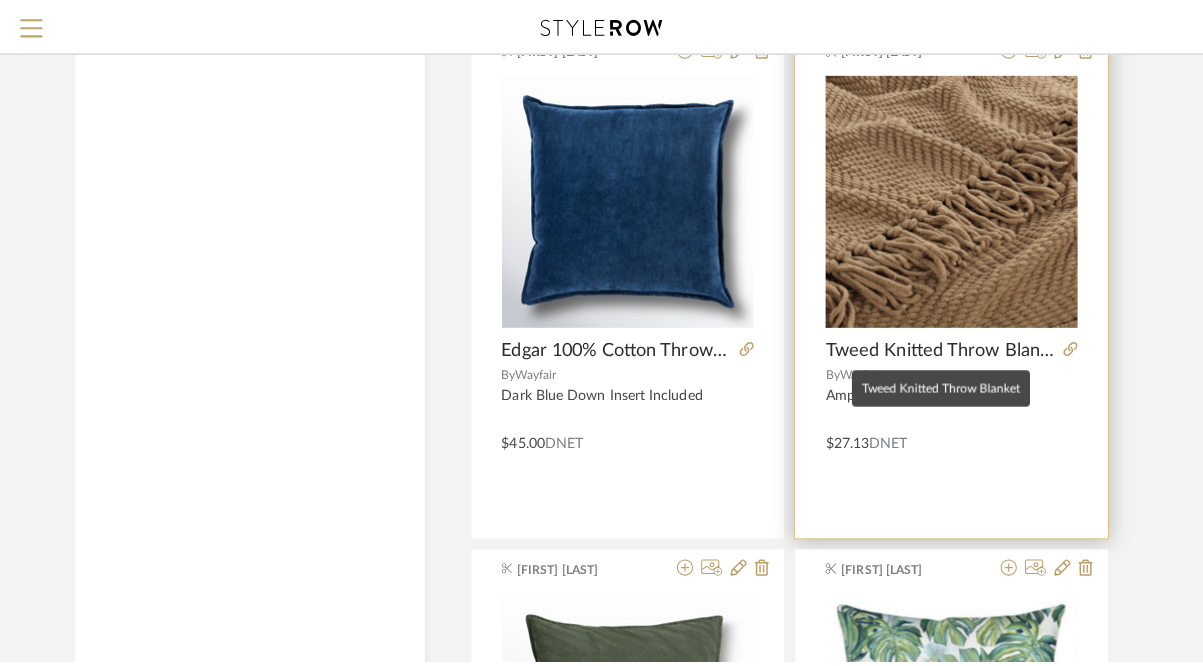 scroll, scrollTop: 0, scrollLeft: 0, axis: both 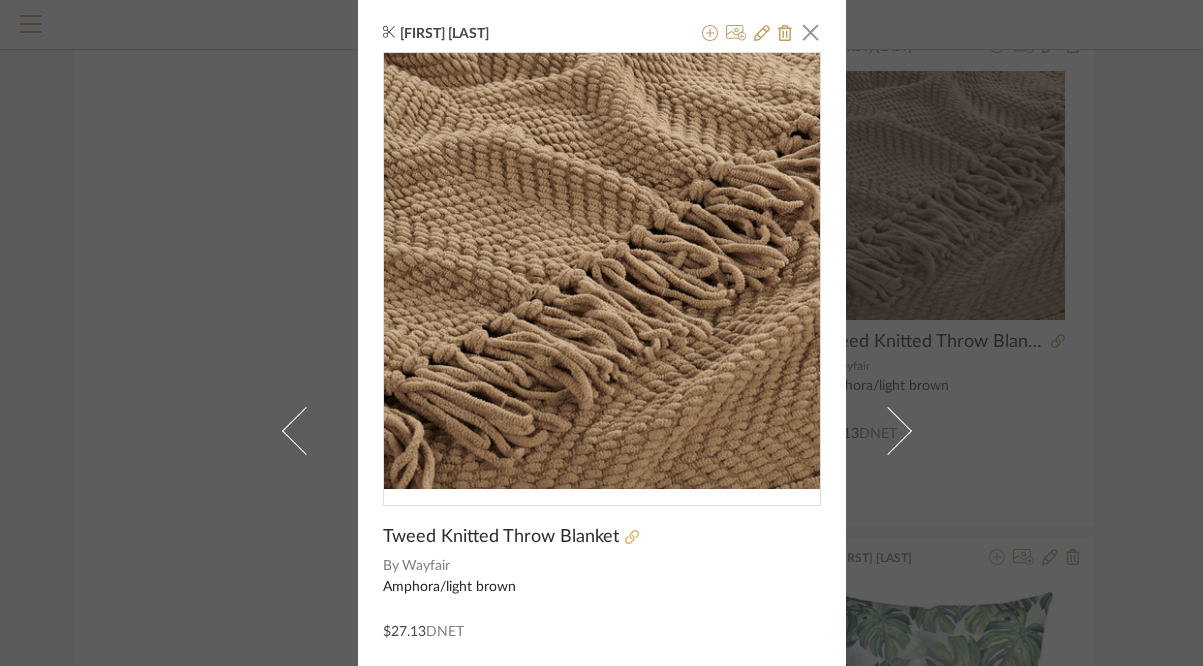 click 